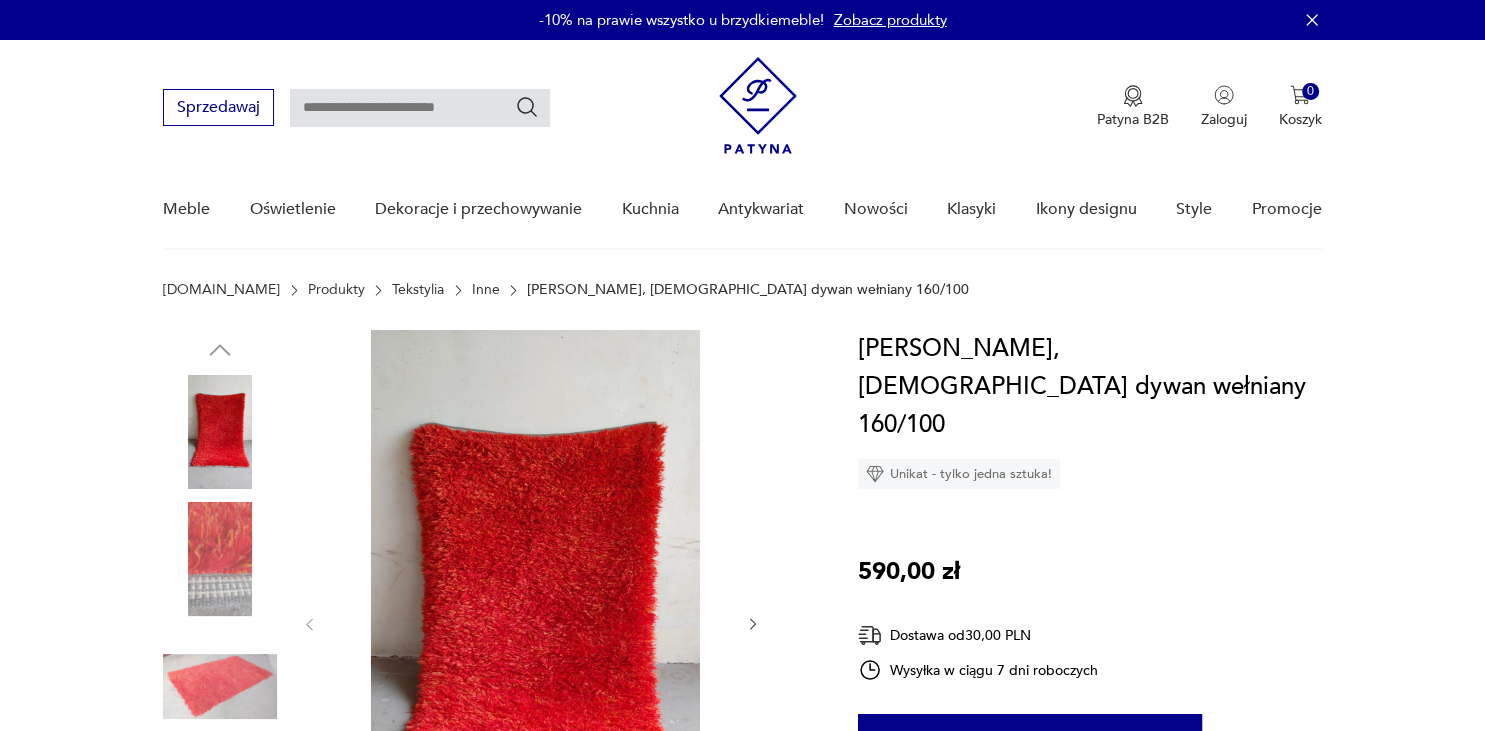 scroll, scrollTop: 101, scrollLeft: 0, axis: vertical 